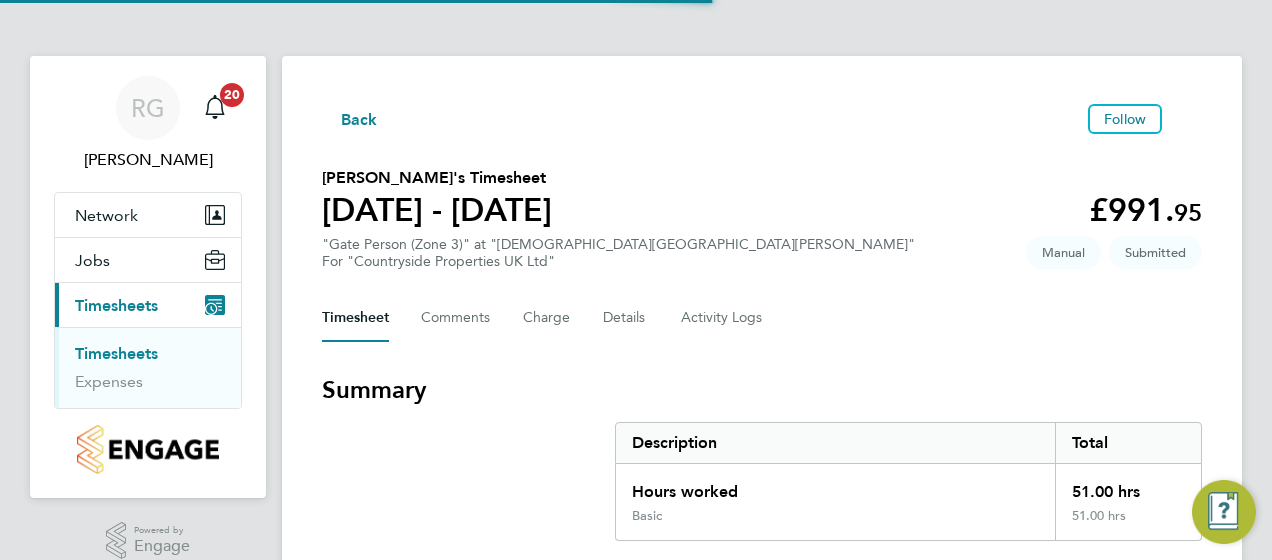 scroll, scrollTop: 0, scrollLeft: 0, axis: both 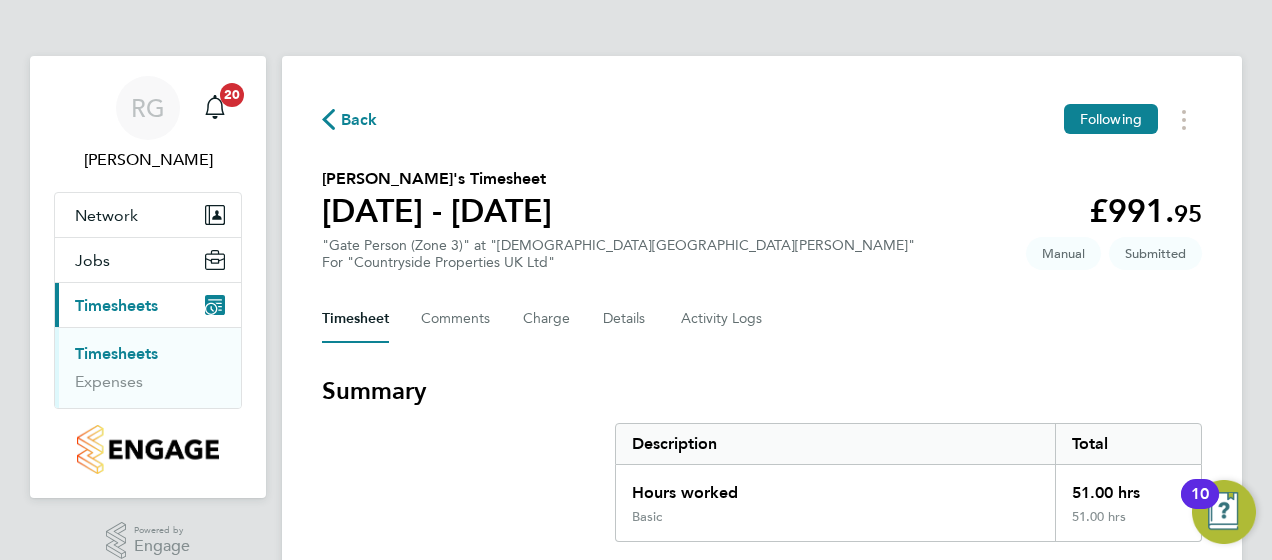 type 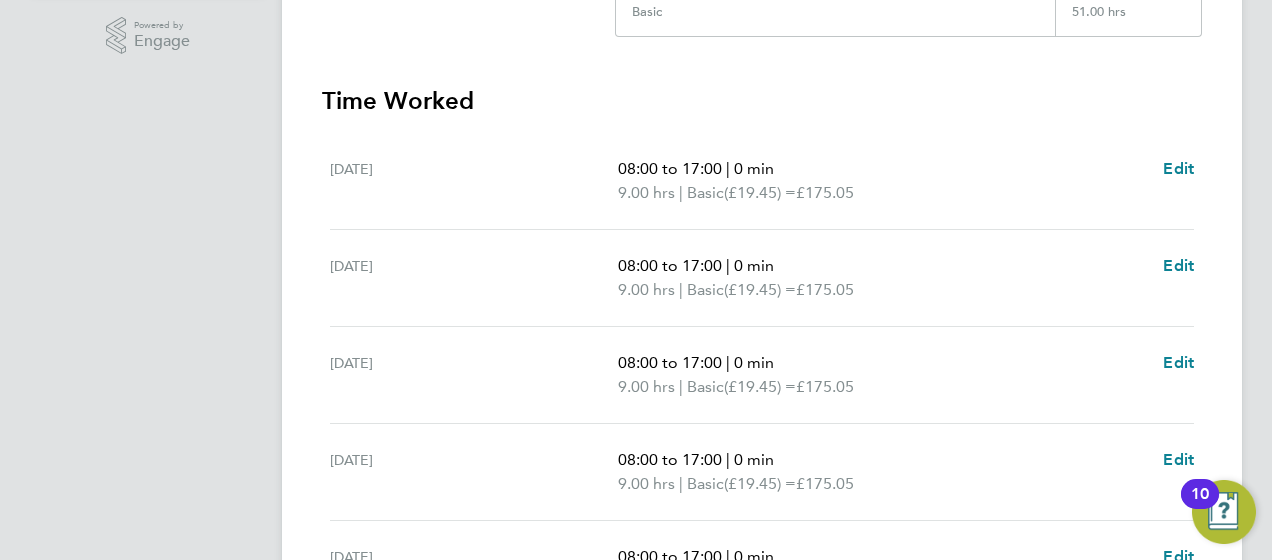 click on "RG   Richard Gerrett   Notifications
20   Applications:   Network
Team Members   Sites   Jobs
Vacancies   Placements   Current page:   Timesheets
Timesheets   Expenses
.st0{fill:#C0C1C2;}
Powered by Engage
Back  Following
Marian Bilbiie's Timesheet   21 - 27 Jul 2025   £991. 95  "Gate Person (Zone 3)" at "Church Crookham - Infra"  For "Countryside Properties UK Ltd"  Submitted   Manual   Timesheet   Comments   Charge   Details   Activity Logs   Summary   Description   Total   Hours worked   51.00 hrs   Basic   51.00 hrs   Time Worked   Mon 21 Jul   08:00 to 17:00   |   0 min   9.00 hrs   |   Basic   (£19.45) =   £175.05   Edit   Tue 22 Jul   08:00 to 17:00   |   0 min   9.00 hrs   |   Basic   (£19.45) =   £175.05   Edit   Wed 23 Jul   08:00 to 17:00   |   0 min   9.00 hrs   |   Basic   (£19.45) =   £175.05   Edit   Thu 24 Jul   |   0 min   |" at bounding box center (636, 229) 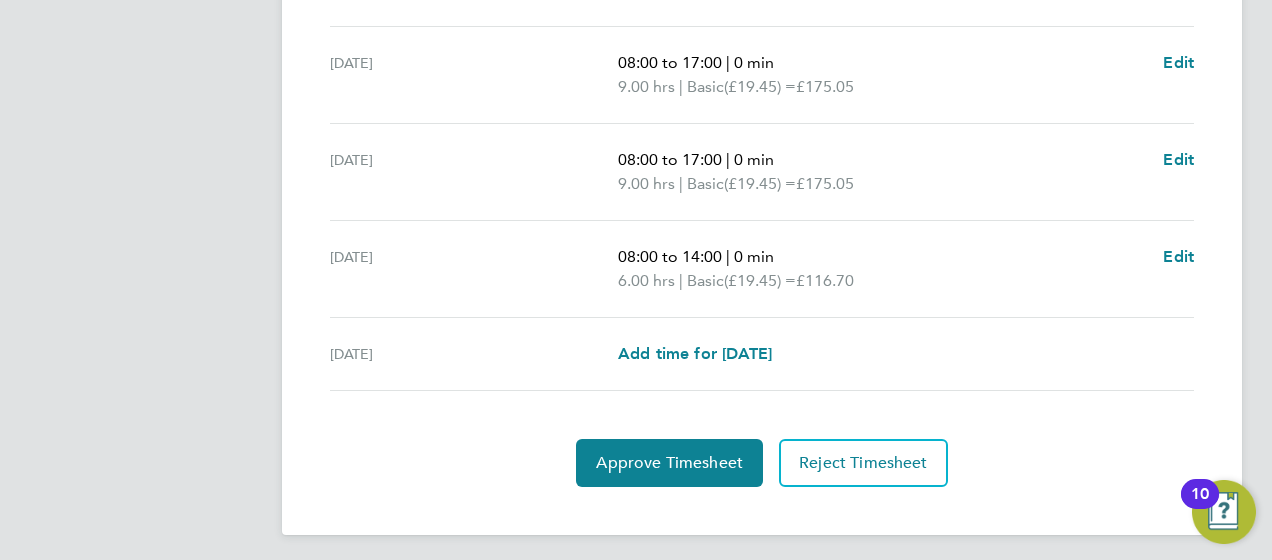 scroll, scrollTop: 905, scrollLeft: 0, axis: vertical 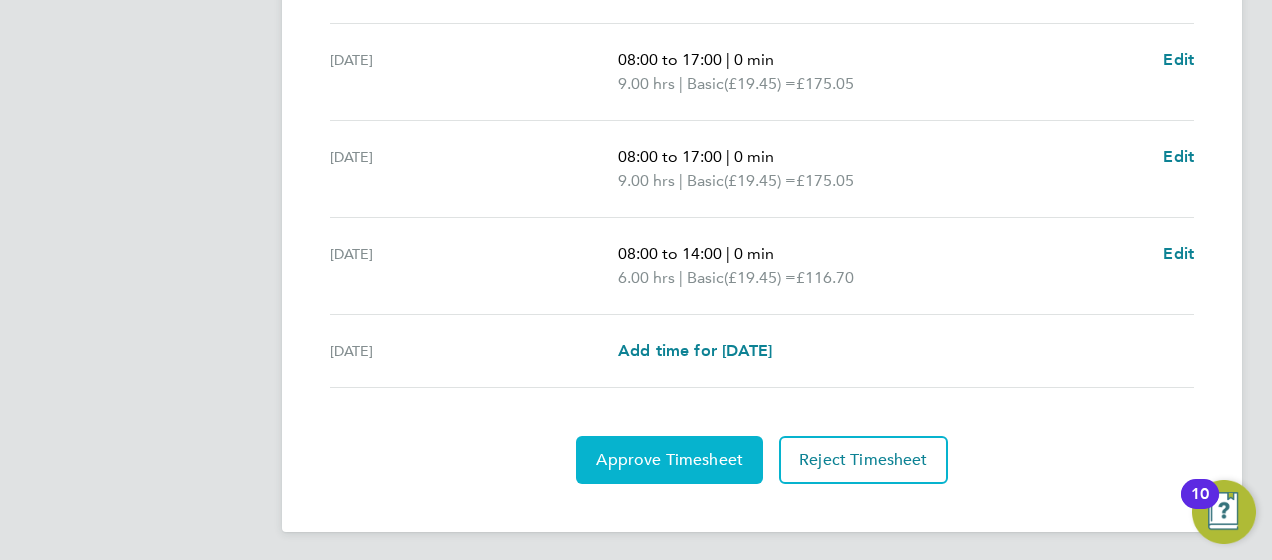 click on "Approve Timesheet" 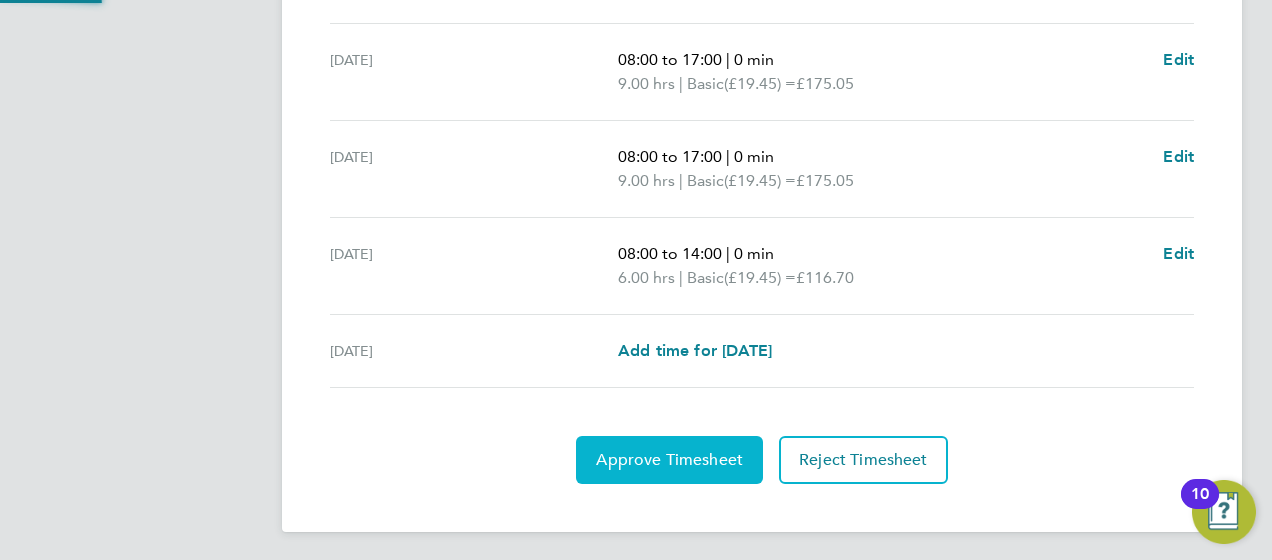 scroll, scrollTop: 0, scrollLeft: 0, axis: both 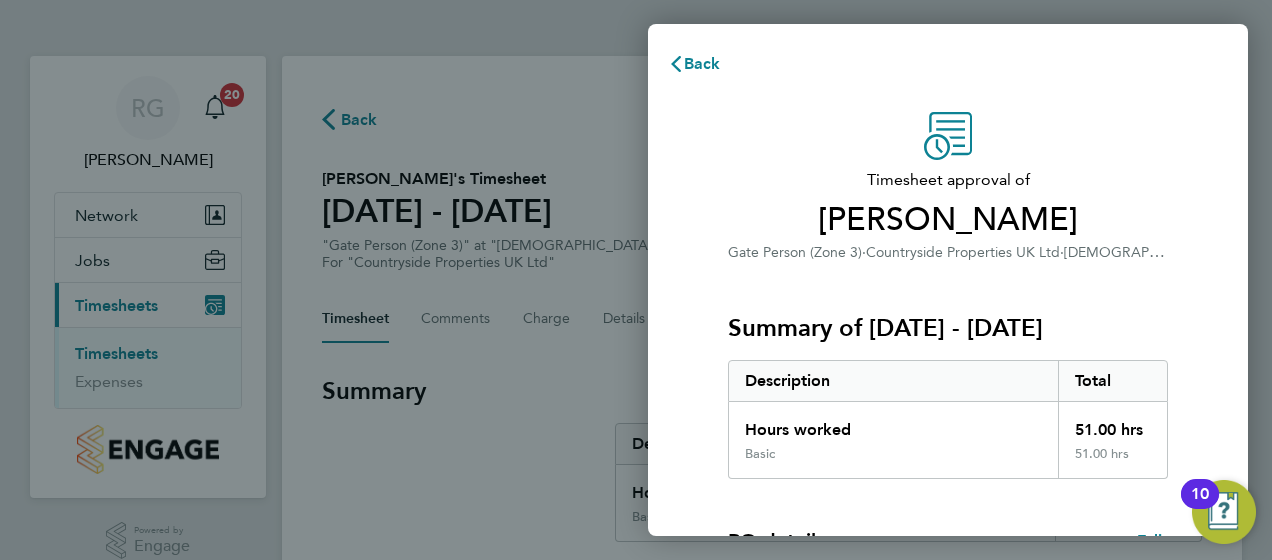 drag, startPoint x: 1214, startPoint y: 275, endPoint x: 1196, endPoint y: 136, distance: 140.16063 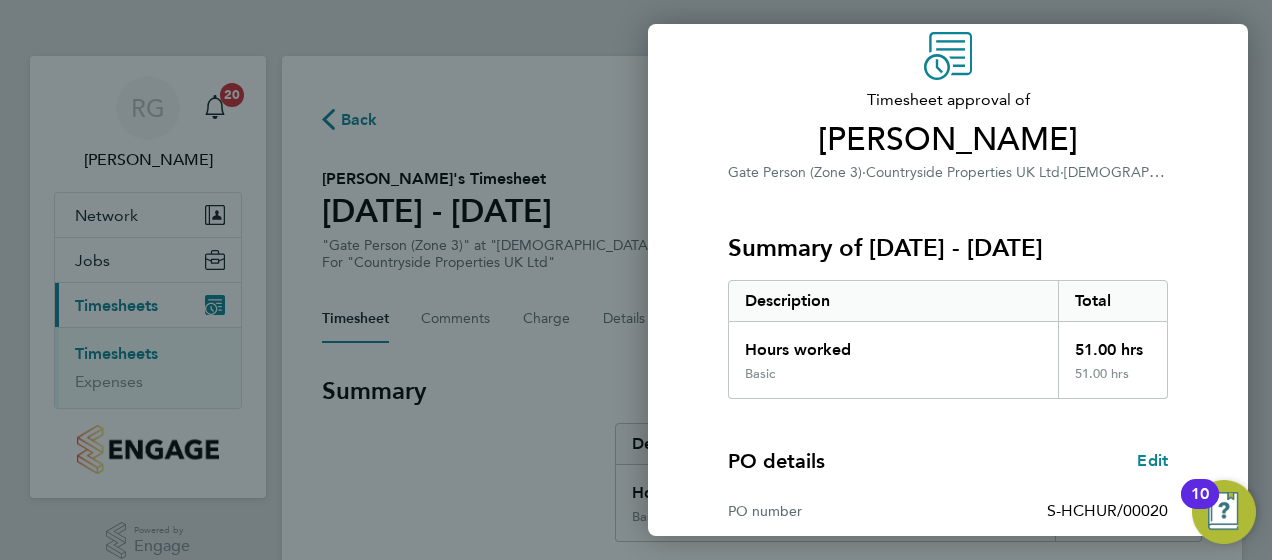 scroll, scrollTop: 240, scrollLeft: 0, axis: vertical 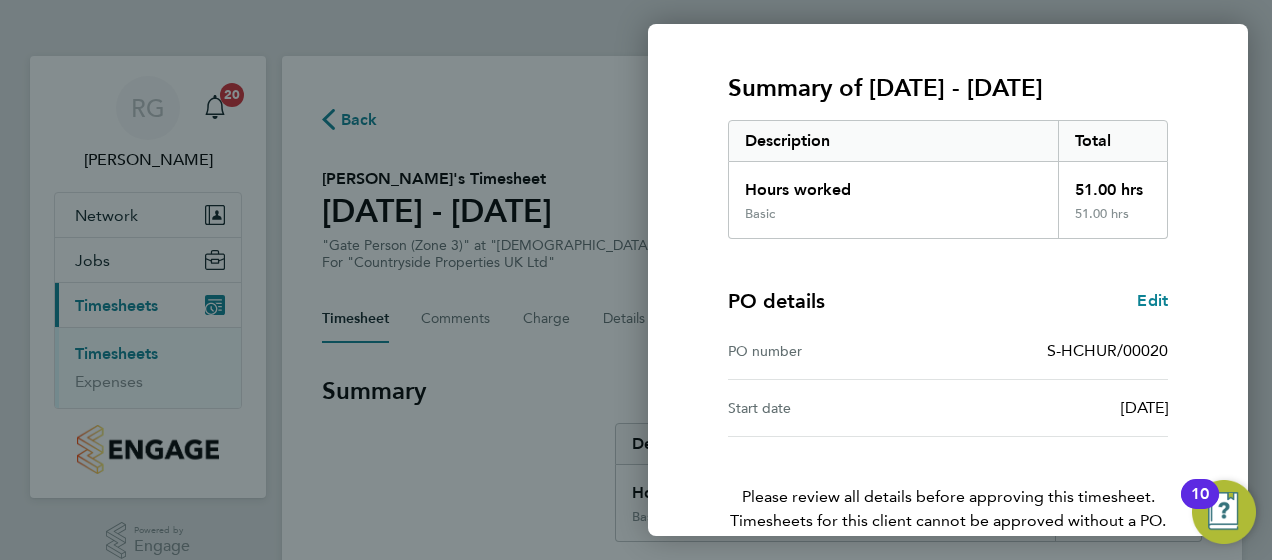 click on "RG   Richard Gerrett   Notifications
20   Applications:   Network
Team Members   Sites   Jobs
Vacancies   Placements   Current page:   Timesheets
Timesheets   Expenses
.st0{fill:#C0C1C2;}
Powered by Engage
Back  Following
Marian Bilbiie's Timesheet   21 - 27 Jul 2025   £991. 95  "Gate Person (Zone 3)" at "Church Crookham - Infra"  For "Countryside Properties UK Ltd"  Submitted   Manual   Timesheet   Comments   Charge   Details   Activity Logs   Summary   Description   Total   Hours worked   51.00 hrs   Basic   51.00 hrs   Time Worked   Mon 21 Jul   08:00 to 17:00   |   0 min   9.00 hrs   |   Basic   (£19.45) =   £175.05   Edit   Tue 22 Jul   08:00 to 17:00   |   0 min   9.00 hrs   |   Basic   (£19.45) =   £175.05   Edit   Wed 23 Jul   08:00 to 17:00   |   0 min   9.00 hrs   |   Basic   (£19.45) =   £175.05   Edit   Thu 24 Jul   |" at bounding box center [636, 0] 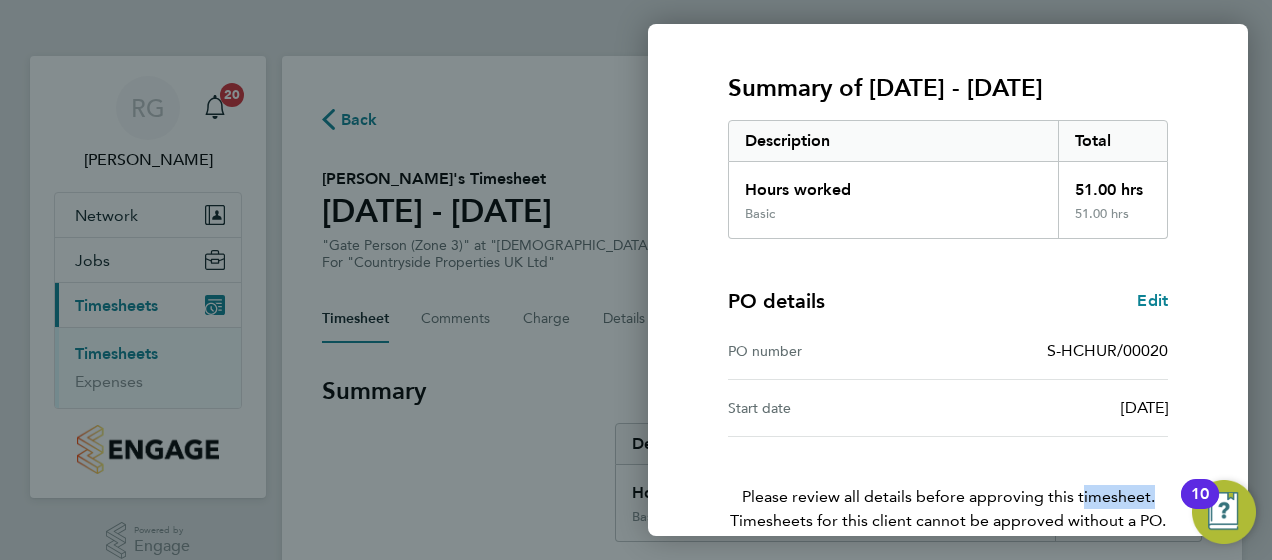 click on "Please review all details before approving this timesheet.   Timesheets for this client cannot be approved without a PO." 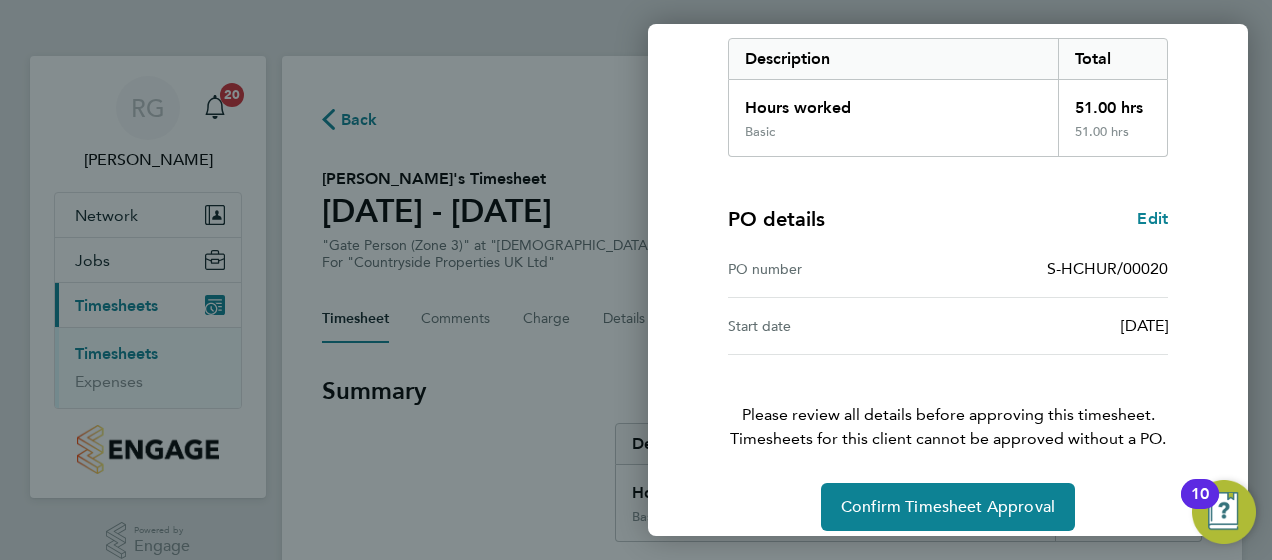 scroll, scrollTop: 339, scrollLeft: 0, axis: vertical 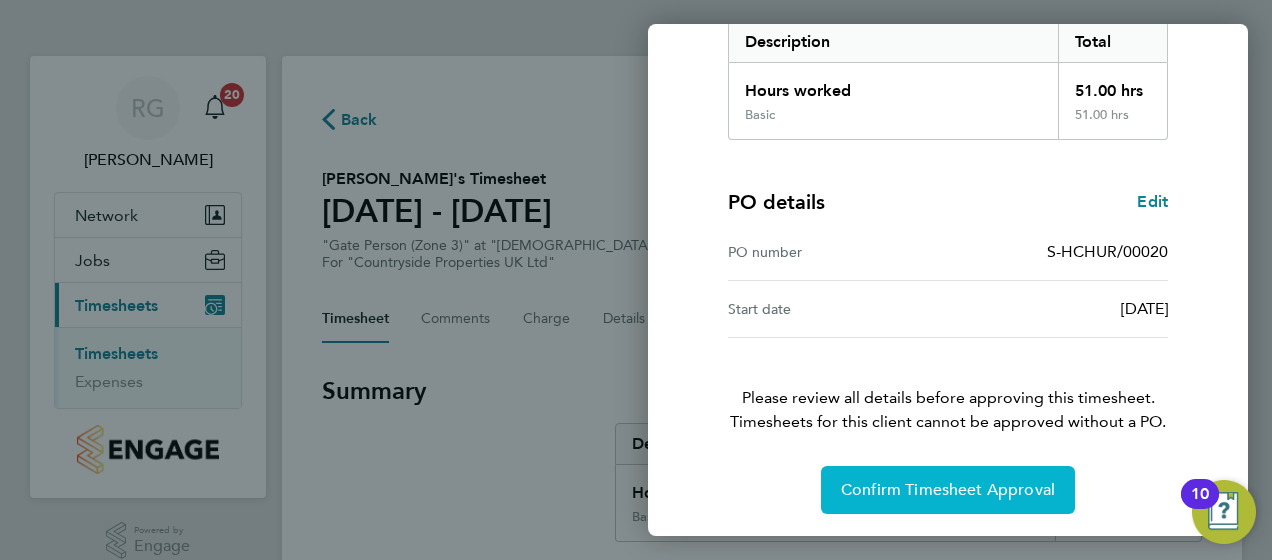 click on "Confirm Timesheet Approval" 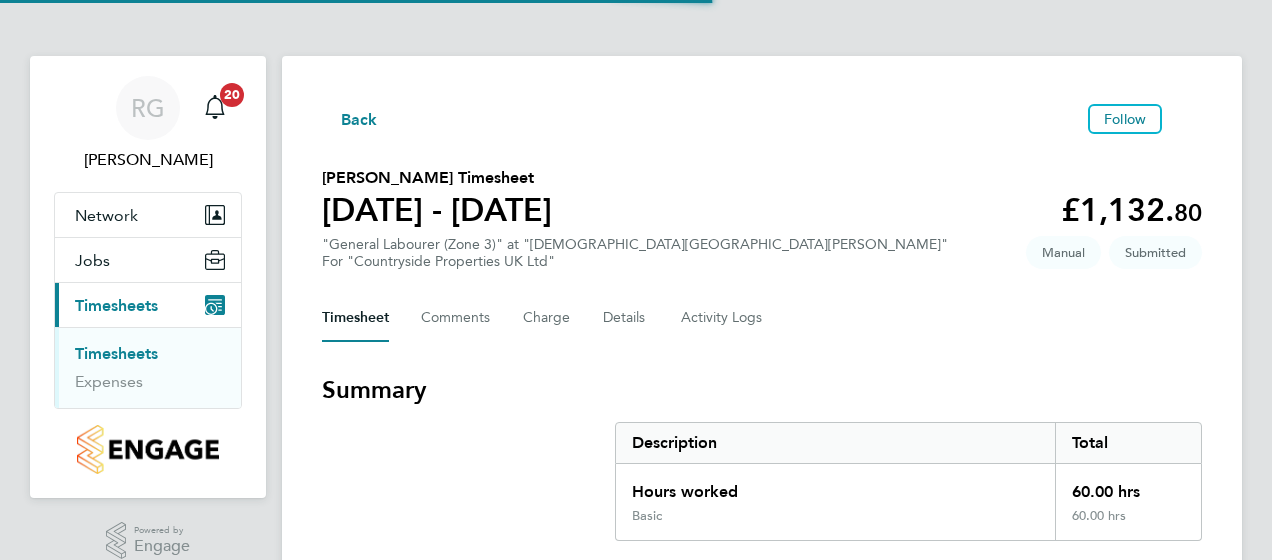 scroll, scrollTop: 0, scrollLeft: 0, axis: both 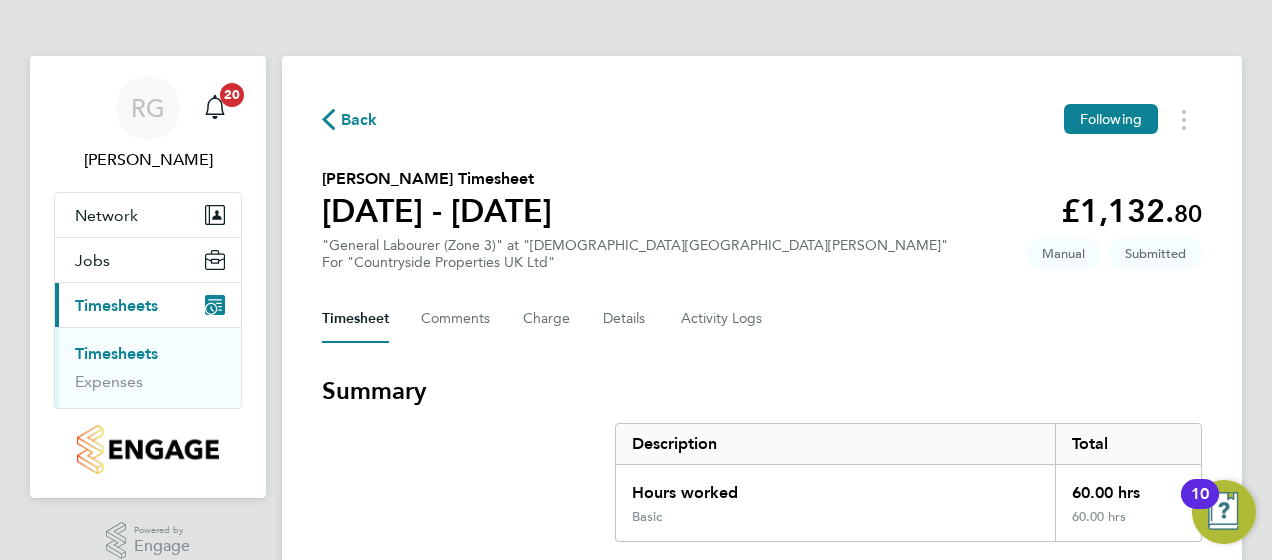 type 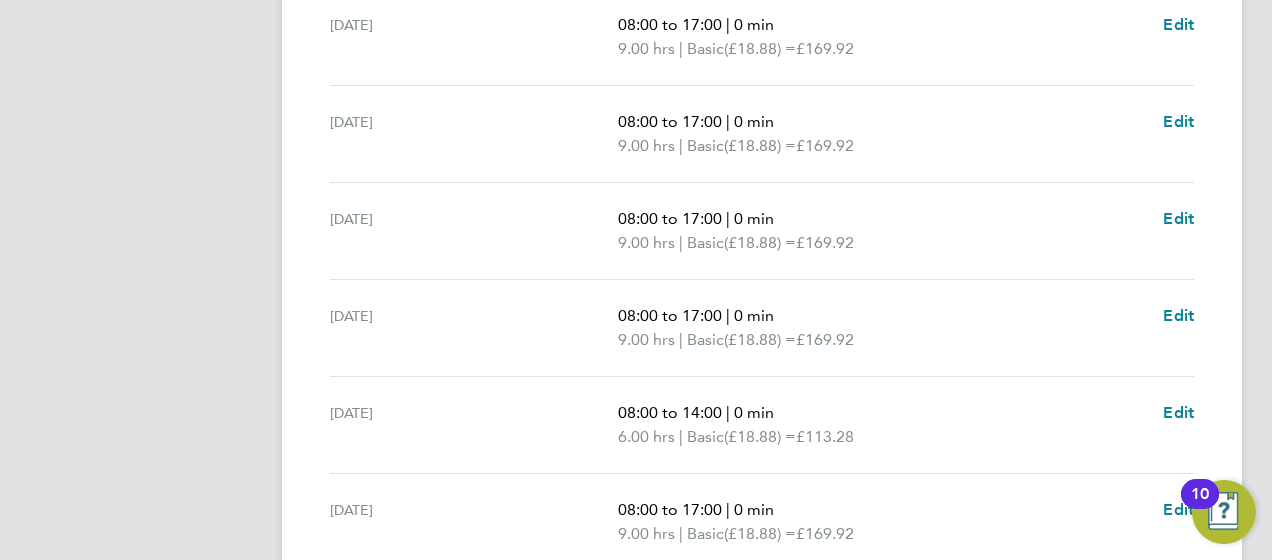 scroll, scrollTop: 929, scrollLeft: 0, axis: vertical 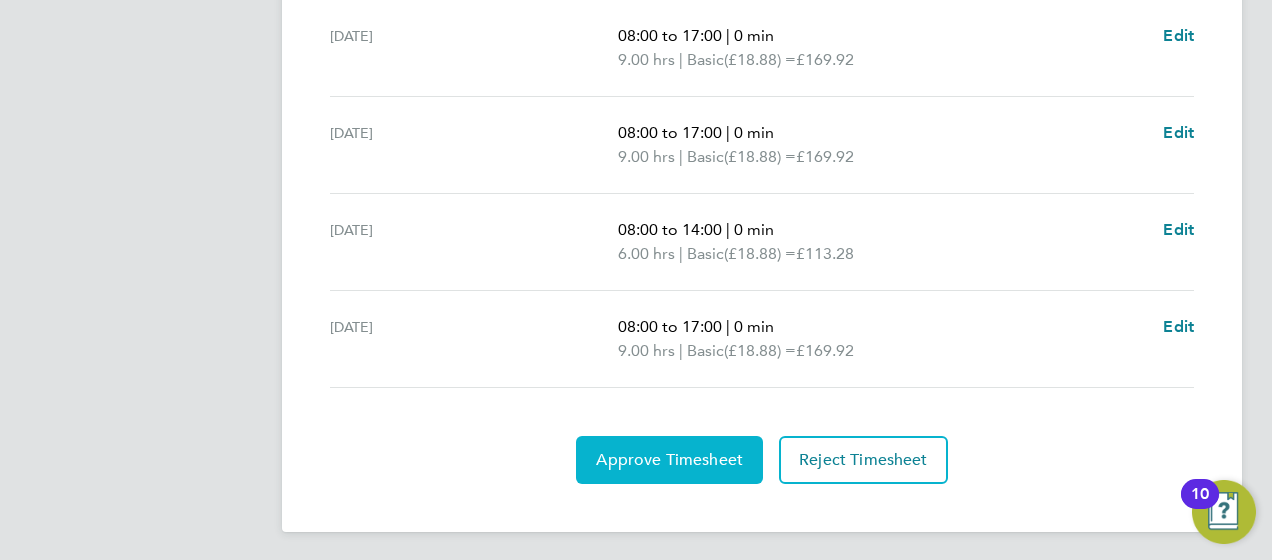 click on "Approve Timesheet" 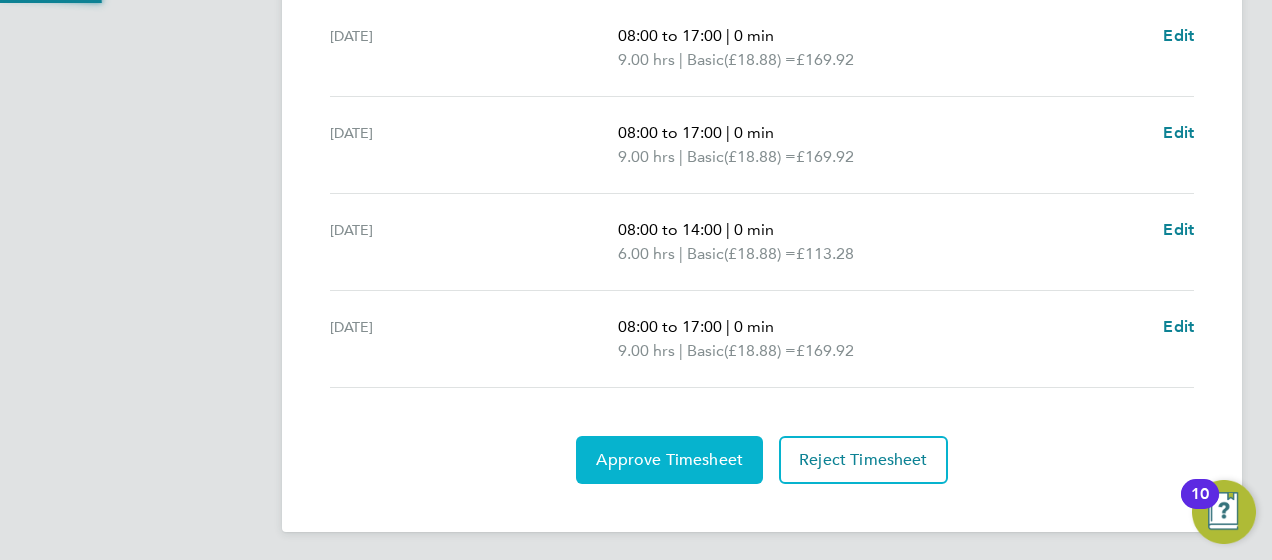 scroll, scrollTop: 0, scrollLeft: 0, axis: both 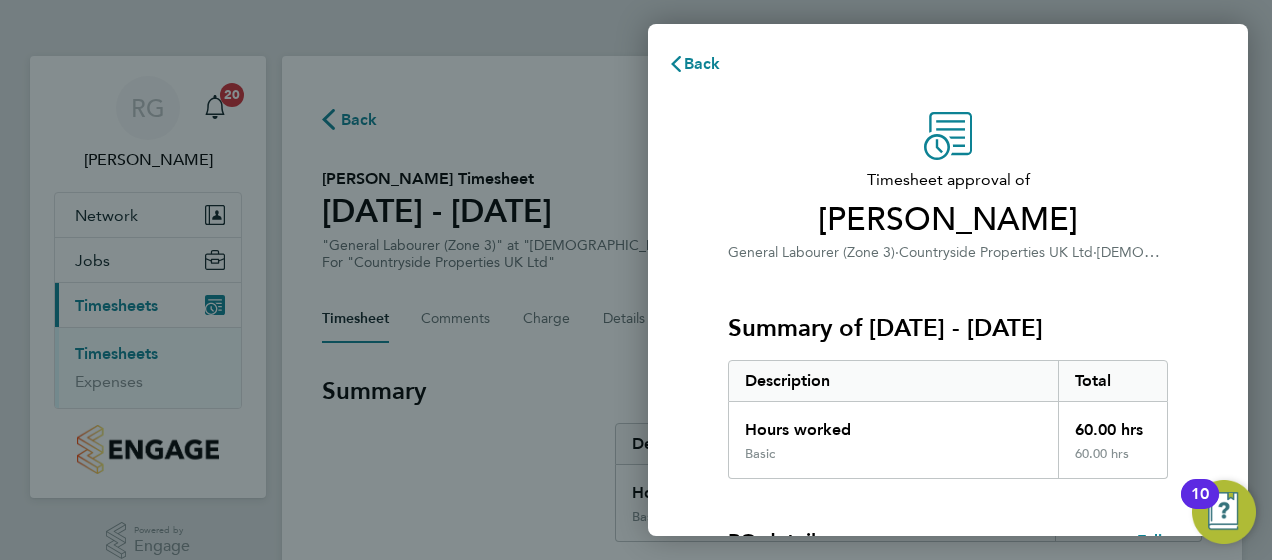 click on "Timesheet approval of   [PERSON_NAME]   General Labourer (Zone 3)   ·   Countryside Properties UK Ltd   ·   Church [PERSON_NAME] - Infra   Summary of [DATE] - [DATE]   Description   Total   Hours worked   60.00 hrs   Basic   60.00 hrs  PO details  Edit   PO number   S-HCHUR/00020   Start date   [DATE]   Please review all details before approving this timesheet.   Timesheets for this client cannot be approved without a PO.   Confirm Timesheet Approval" 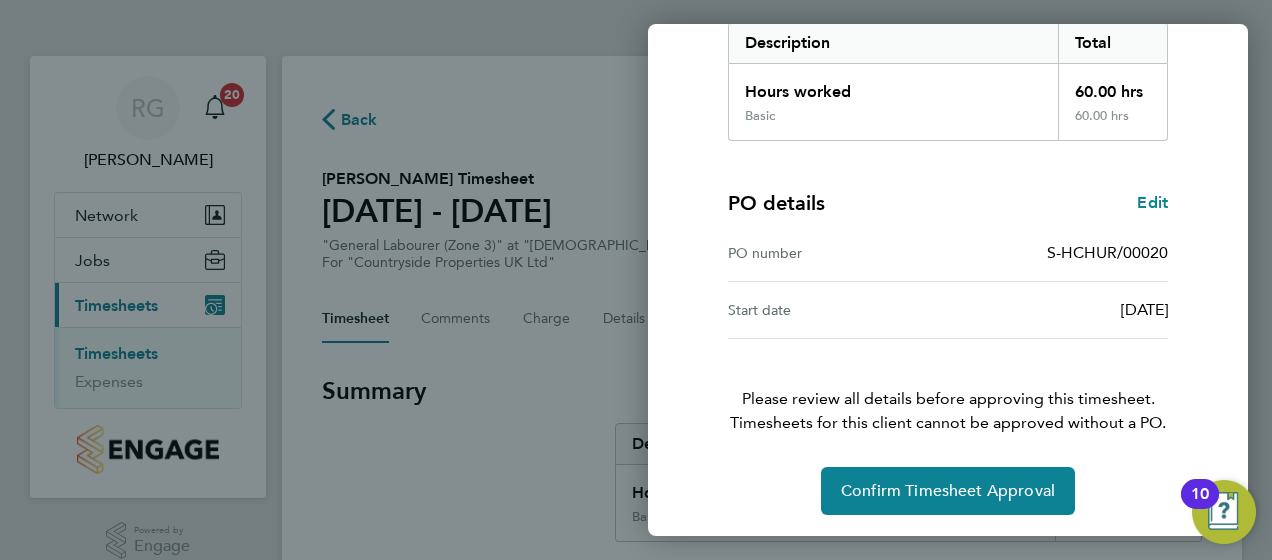 scroll, scrollTop: 339, scrollLeft: 0, axis: vertical 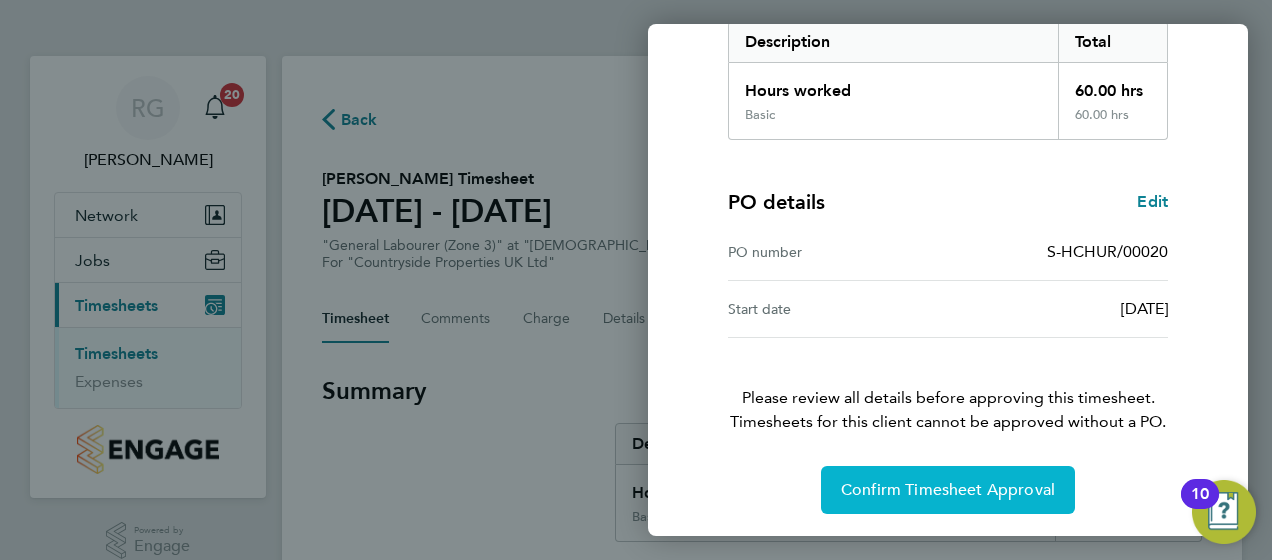 click on "Confirm Timesheet Approval" 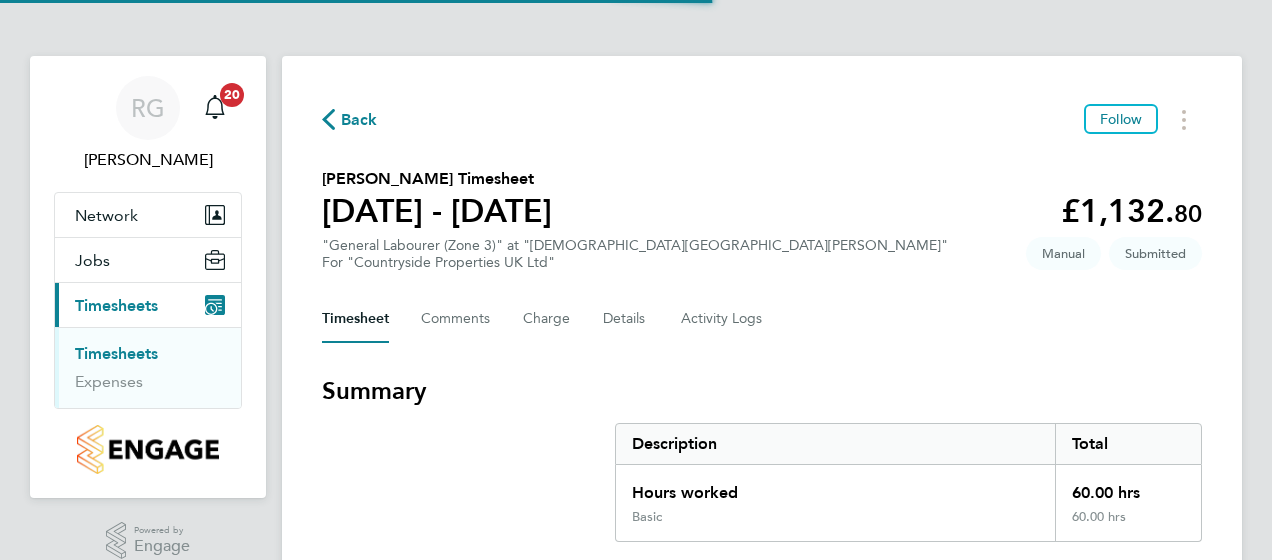 scroll, scrollTop: 0, scrollLeft: 0, axis: both 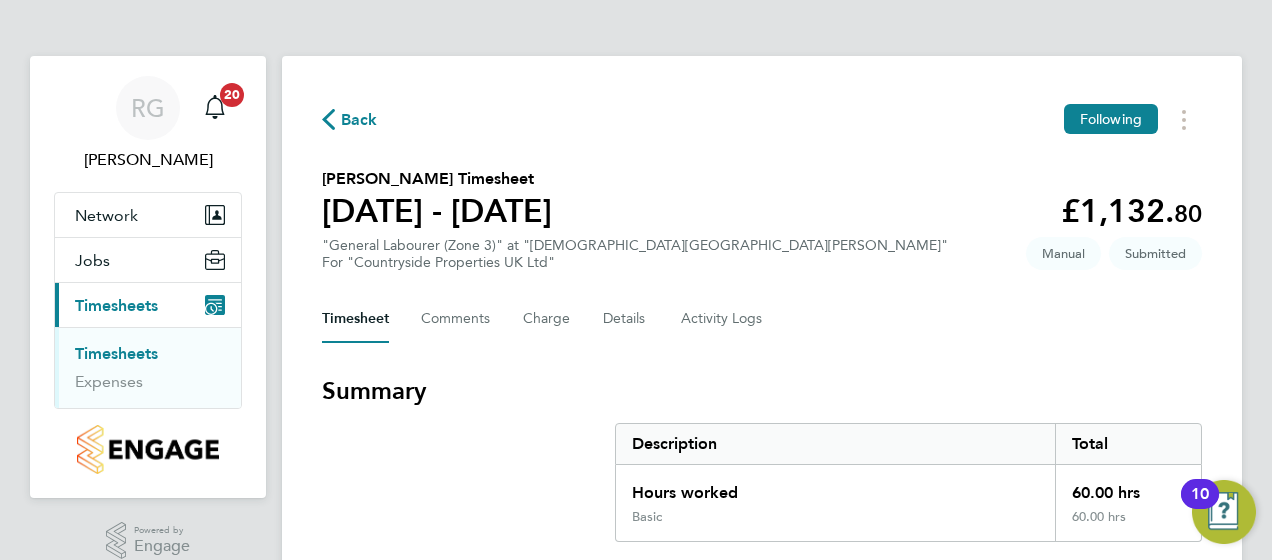 type 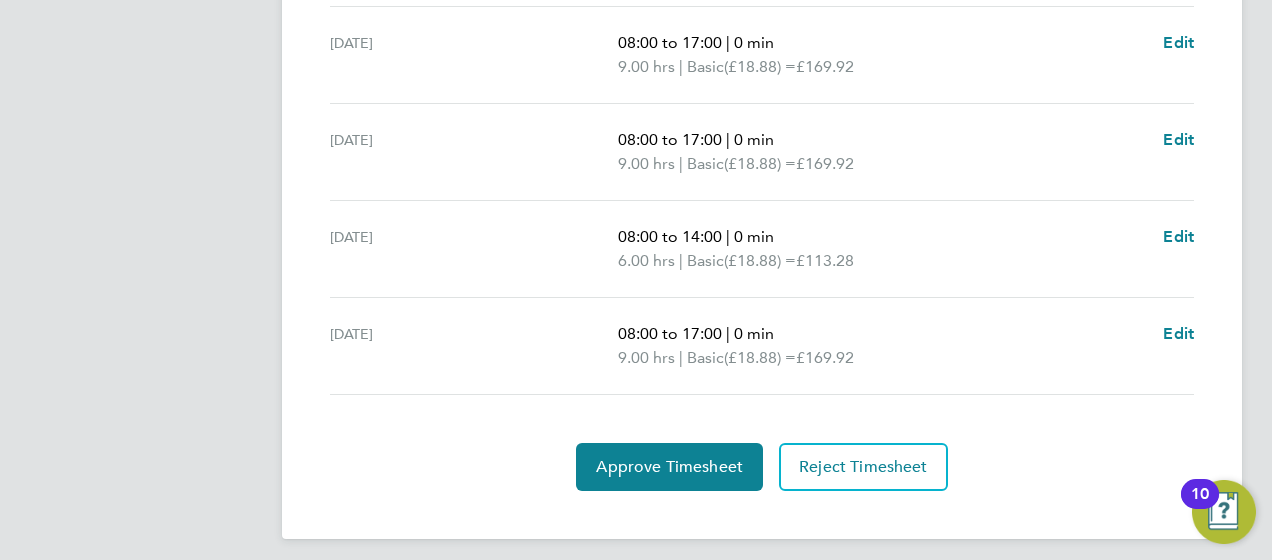scroll, scrollTop: 929, scrollLeft: 0, axis: vertical 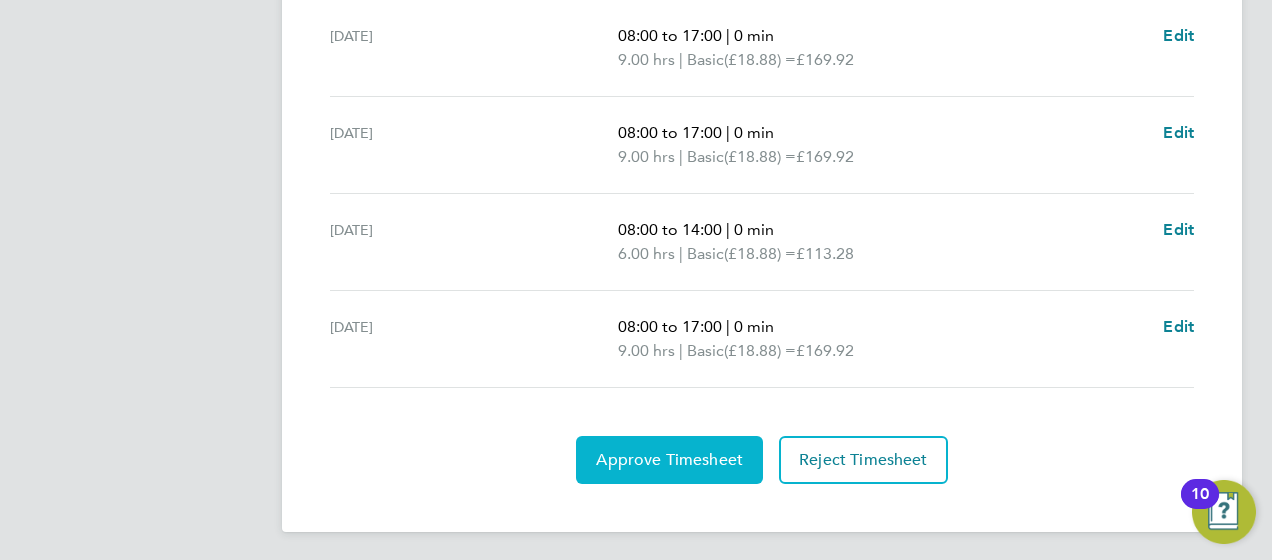 click on "Approve Timesheet" 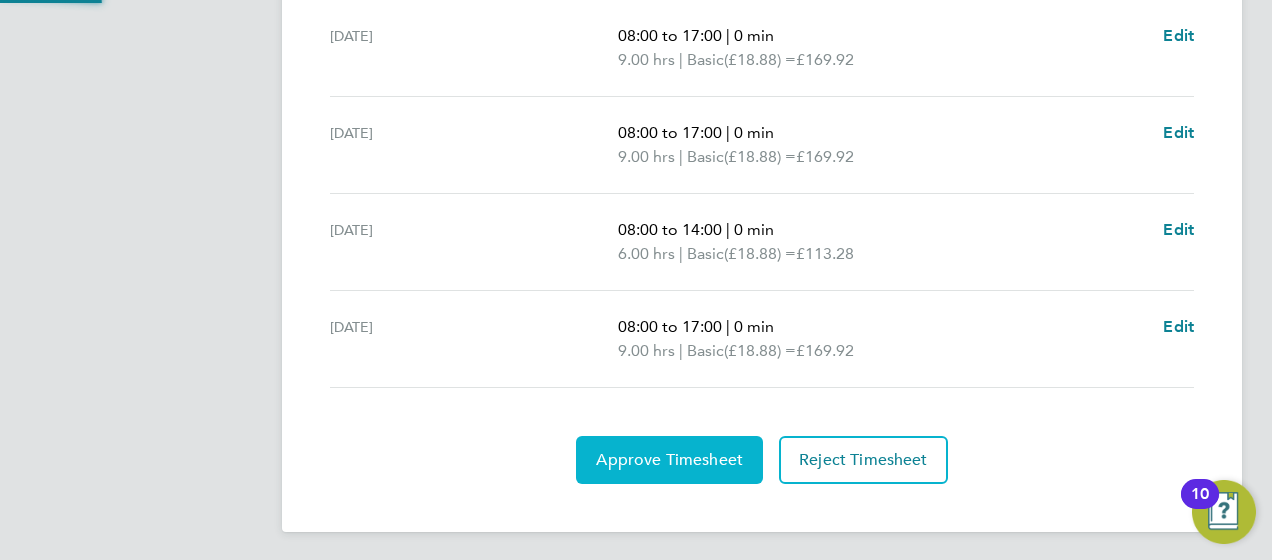 scroll, scrollTop: 0, scrollLeft: 0, axis: both 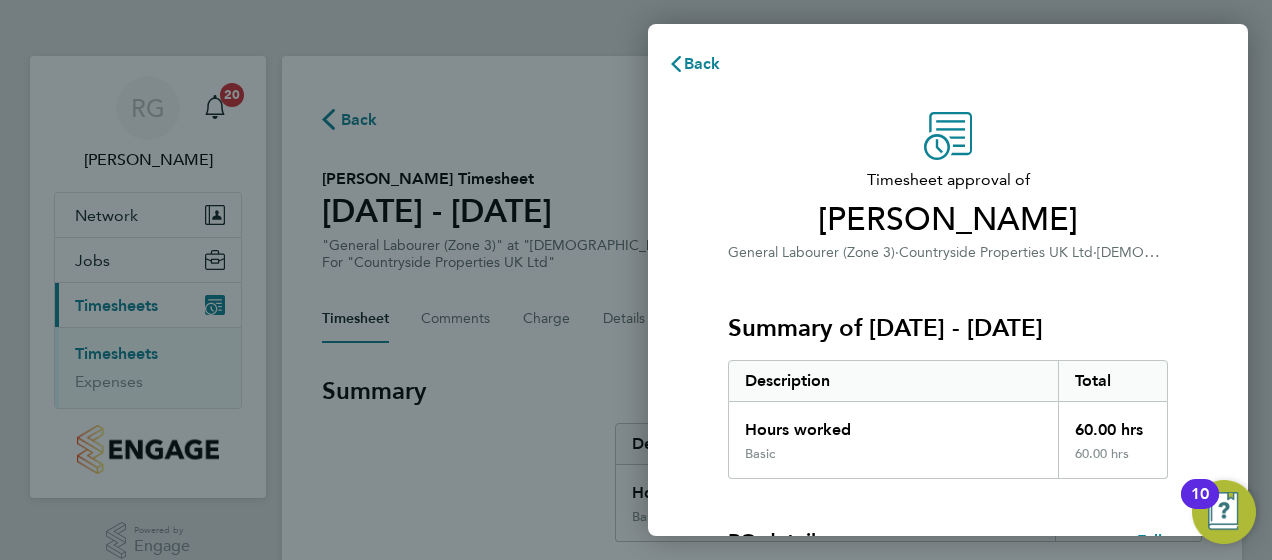 click on "PO details  Edit   PO number   S-HCHUR/00020   Start date   10 Mar 2025" 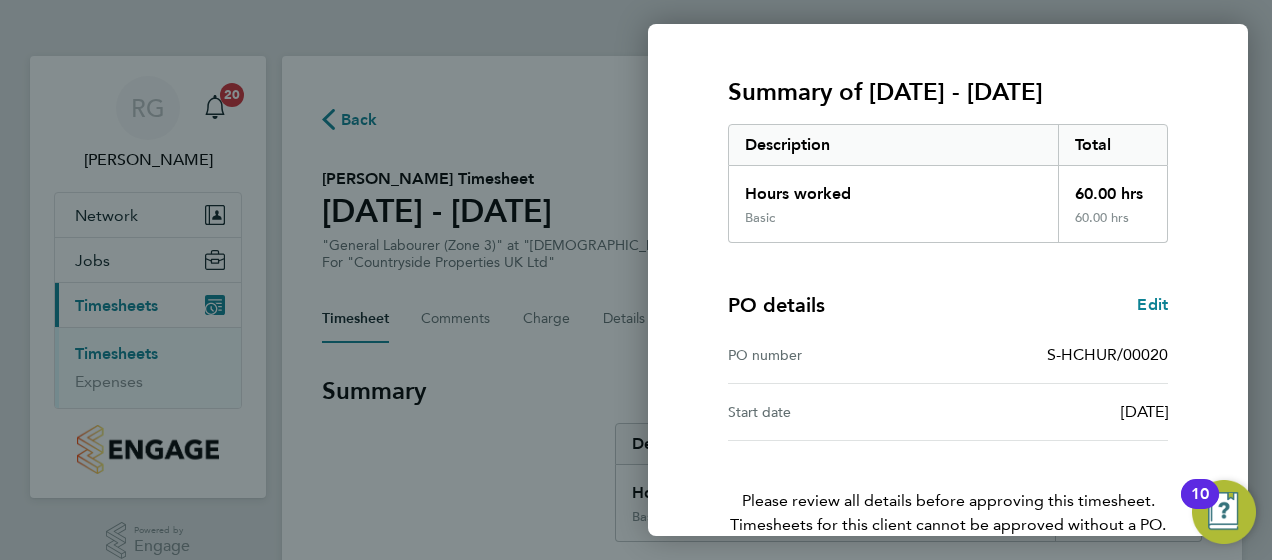 scroll, scrollTop: 339, scrollLeft: 0, axis: vertical 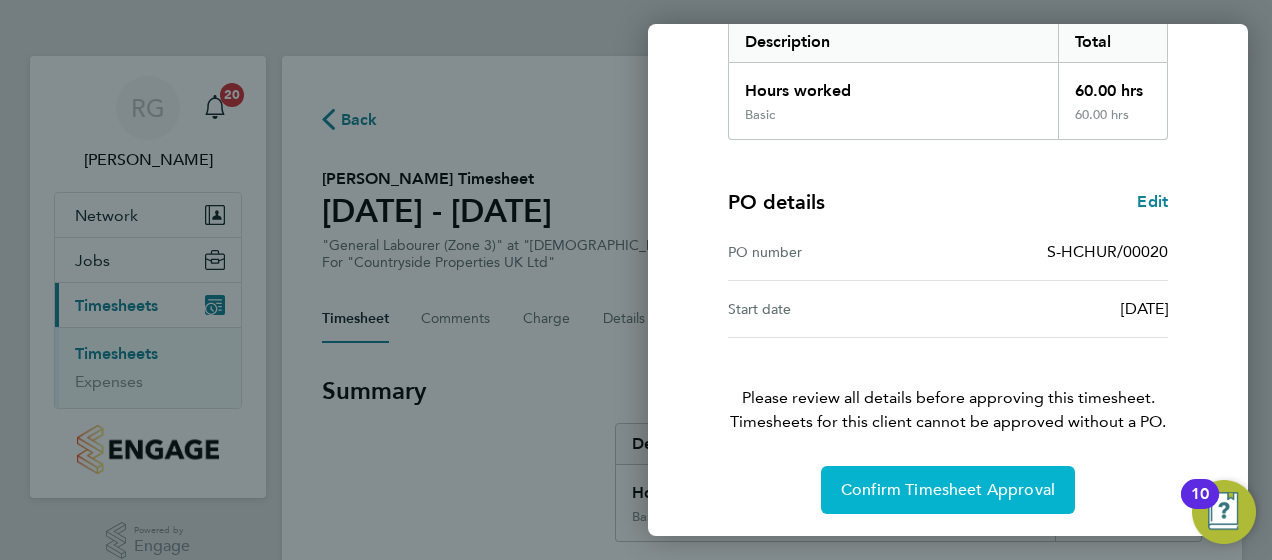 click on "Confirm Timesheet Approval" 